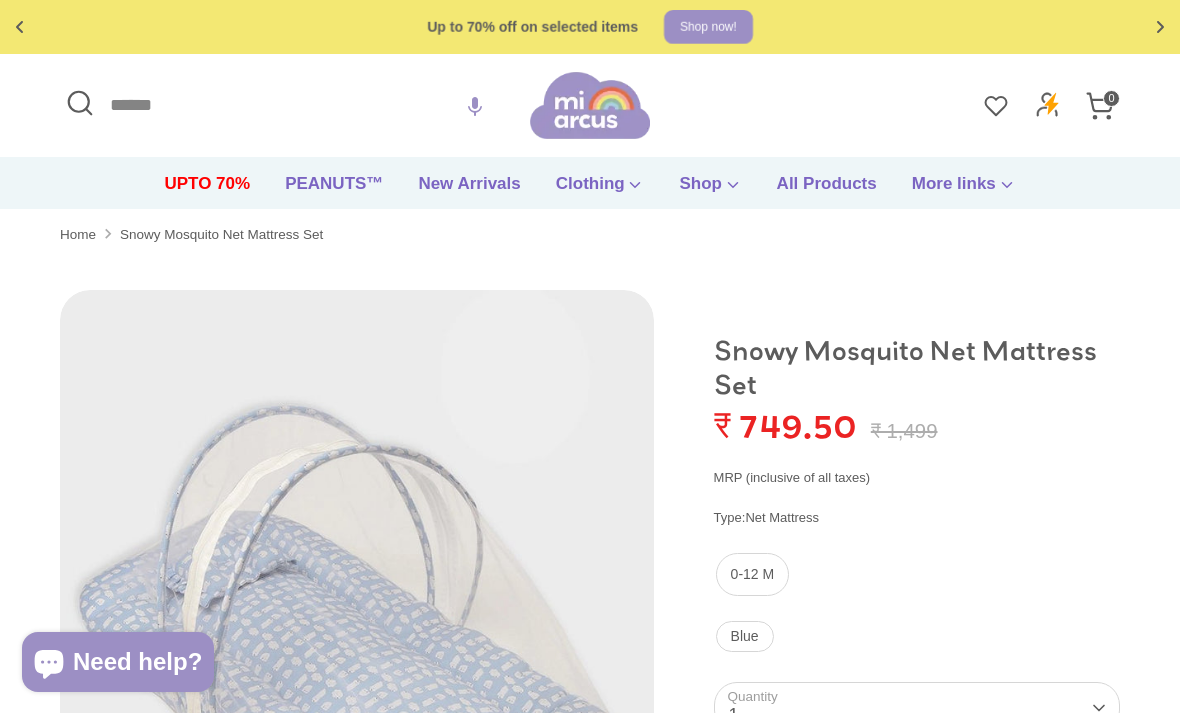 scroll, scrollTop: 130, scrollLeft: 0, axis: vertical 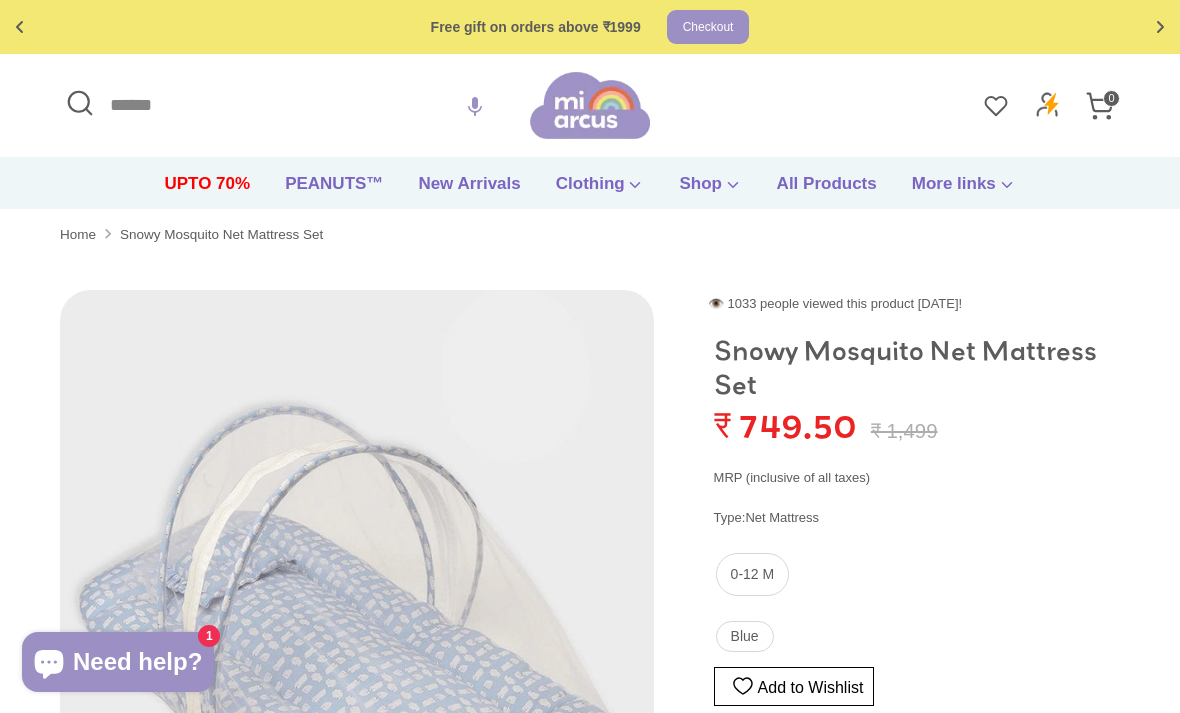 click on "**********" at bounding box center [887, 860] 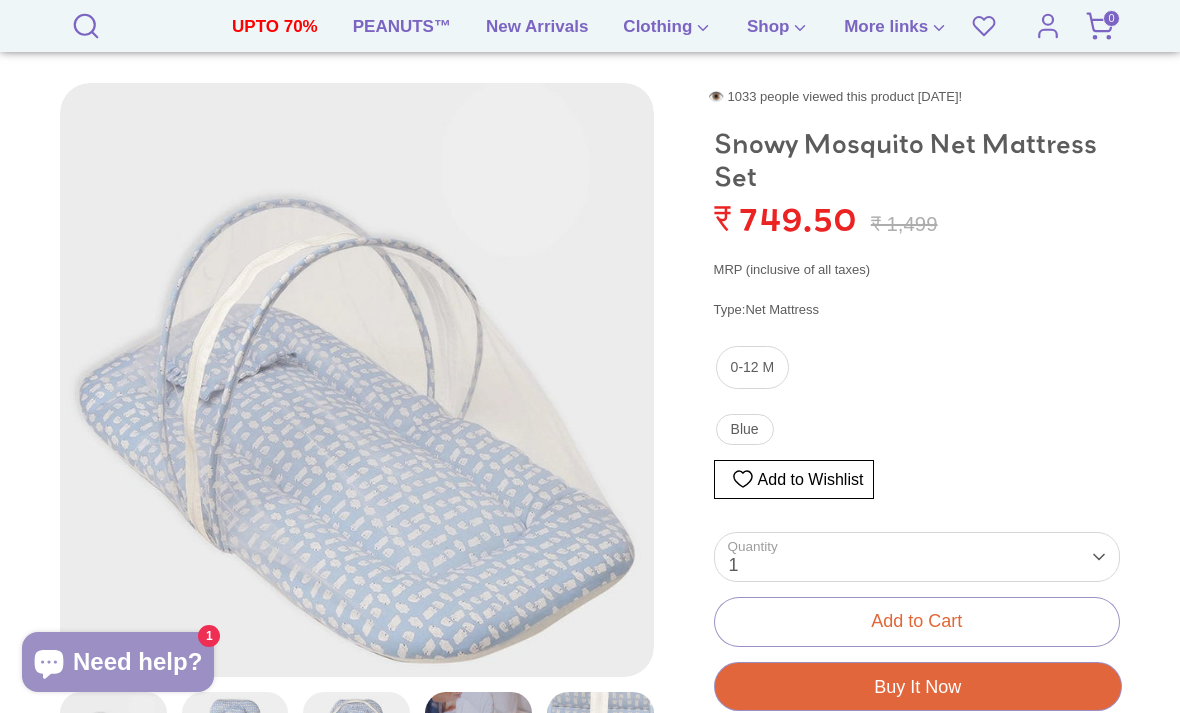 scroll, scrollTop: 207, scrollLeft: 0, axis: vertical 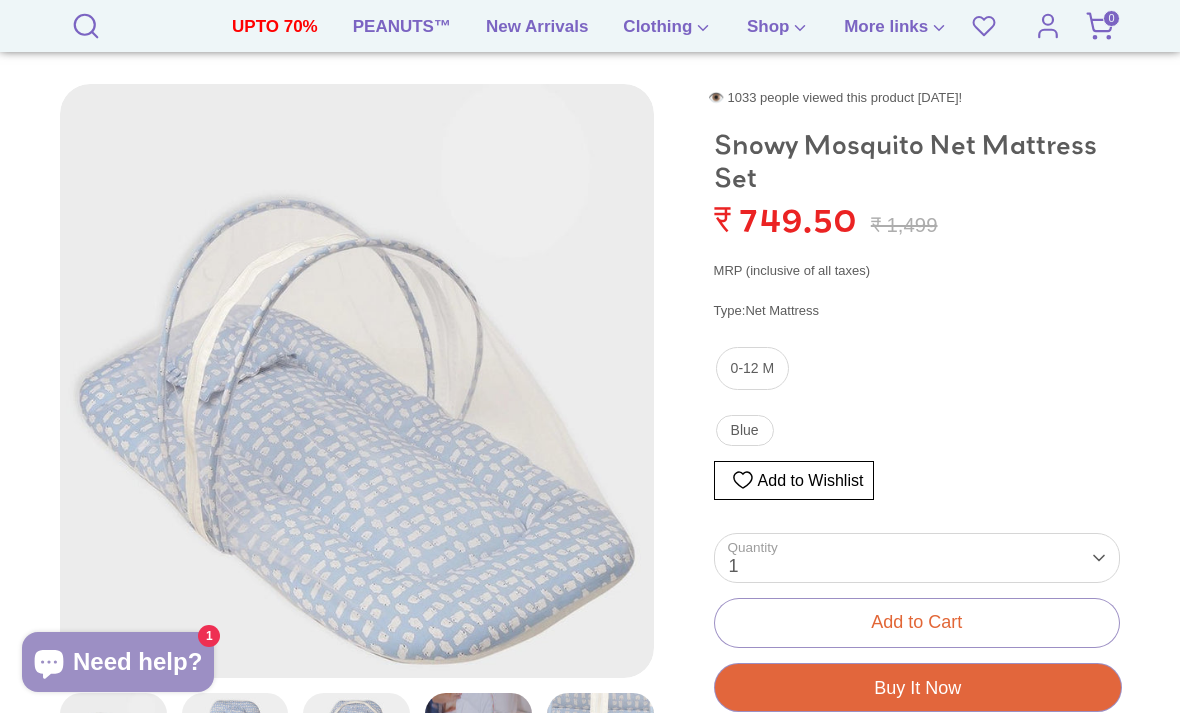 click on "Add to Cart" at bounding box center (917, 622) 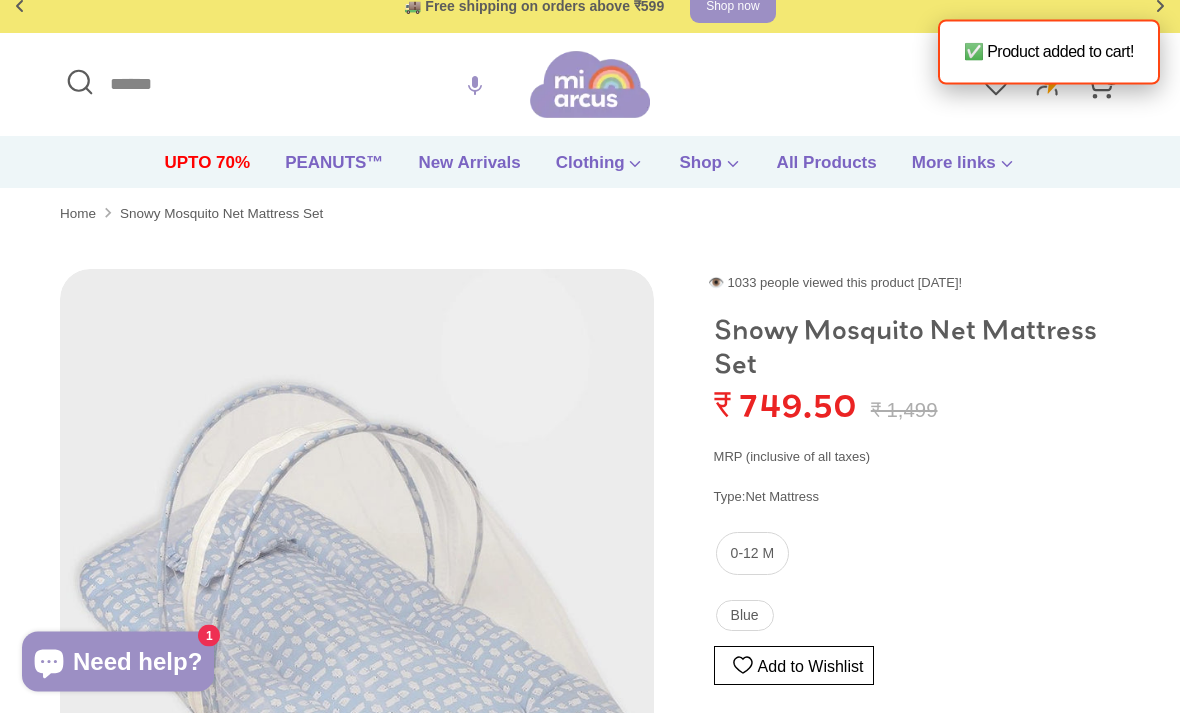 scroll, scrollTop: 0, scrollLeft: 0, axis: both 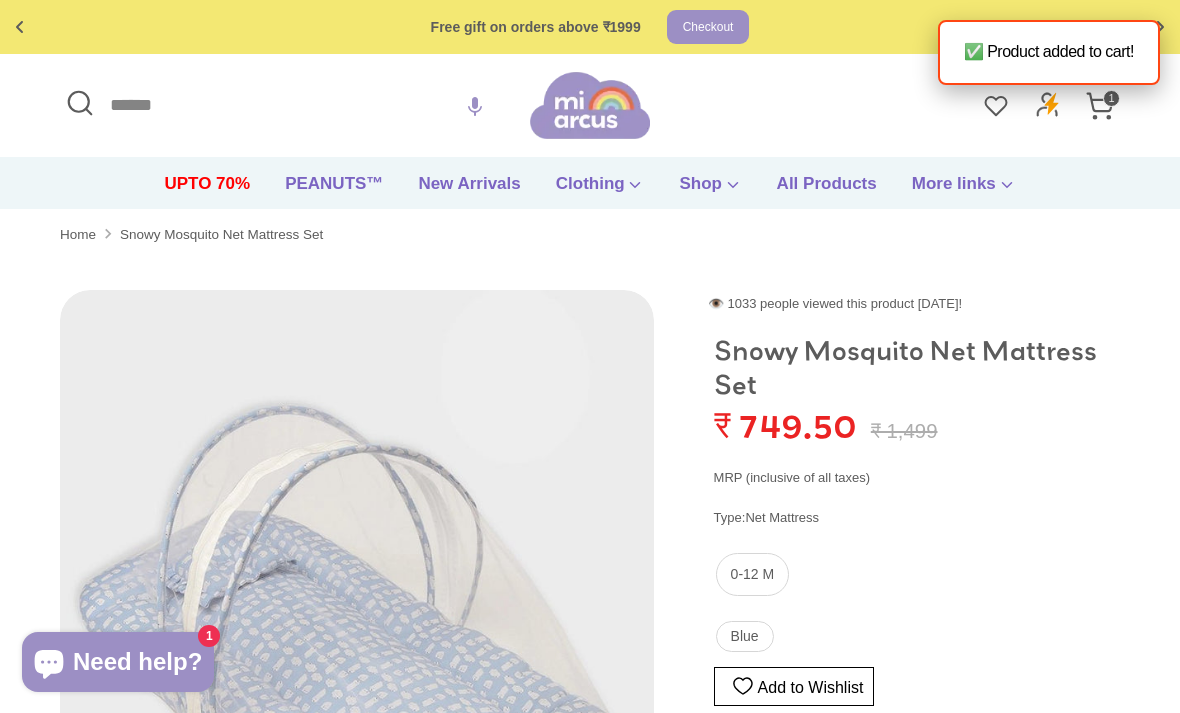 click on "UPTO 70%" at bounding box center [207, 190] 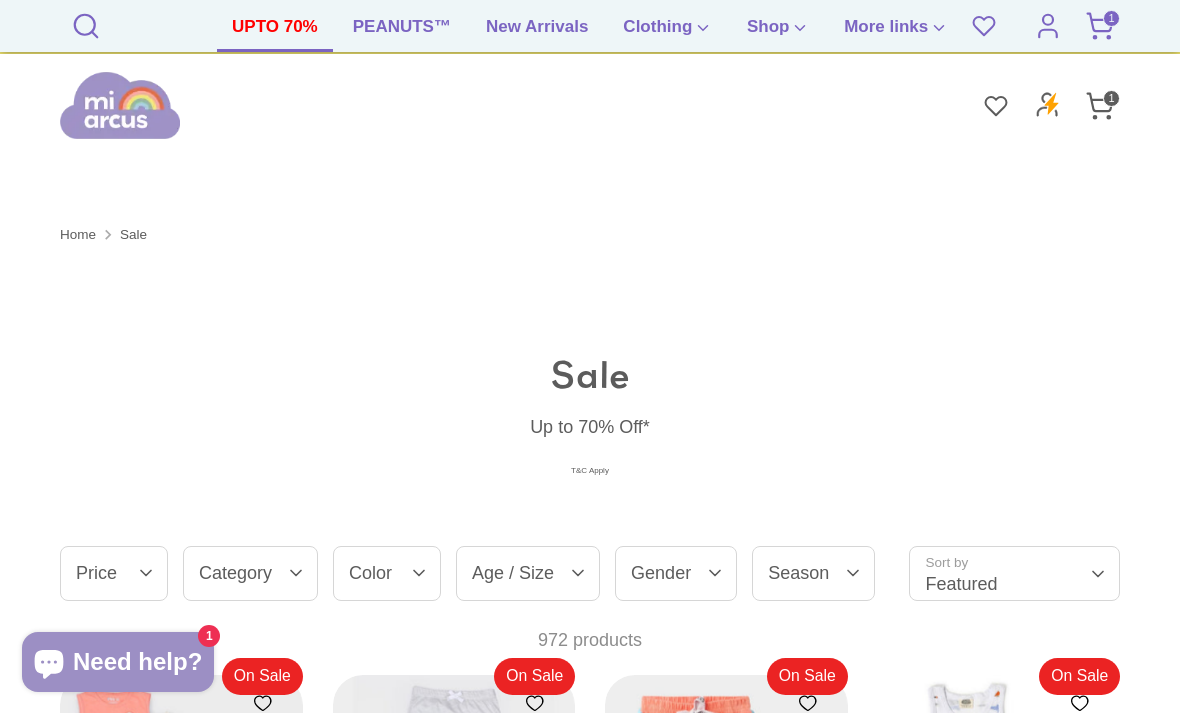 scroll, scrollTop: 373, scrollLeft: 0, axis: vertical 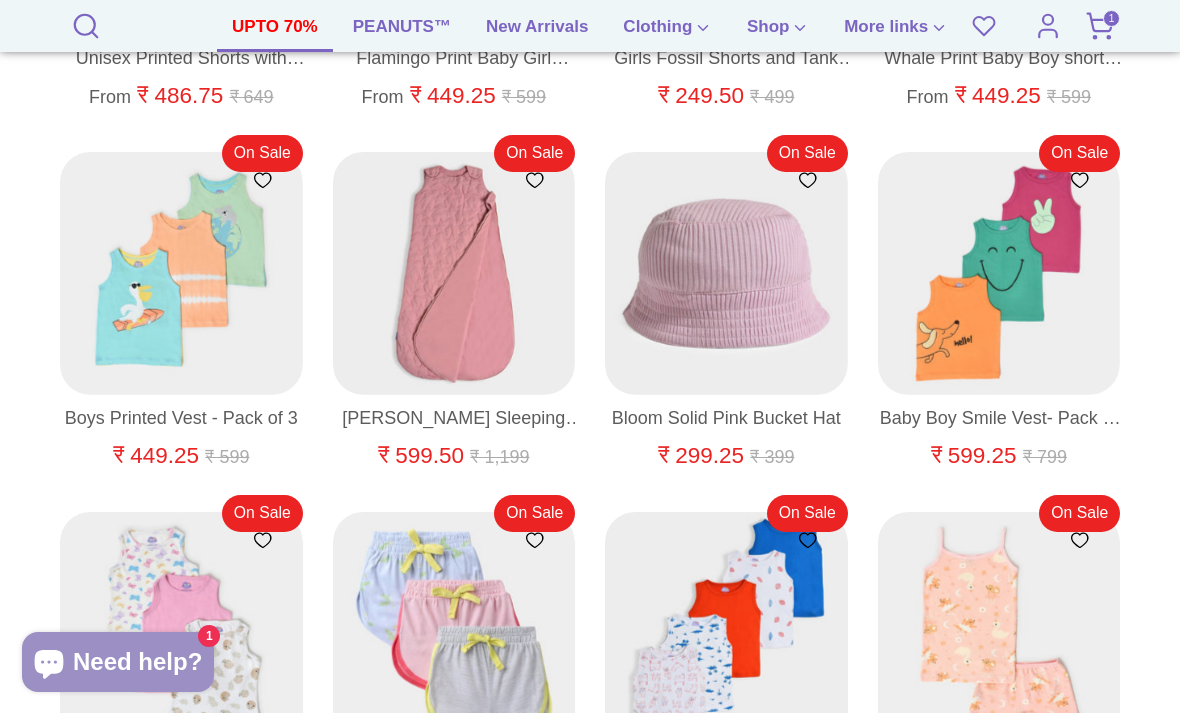 click 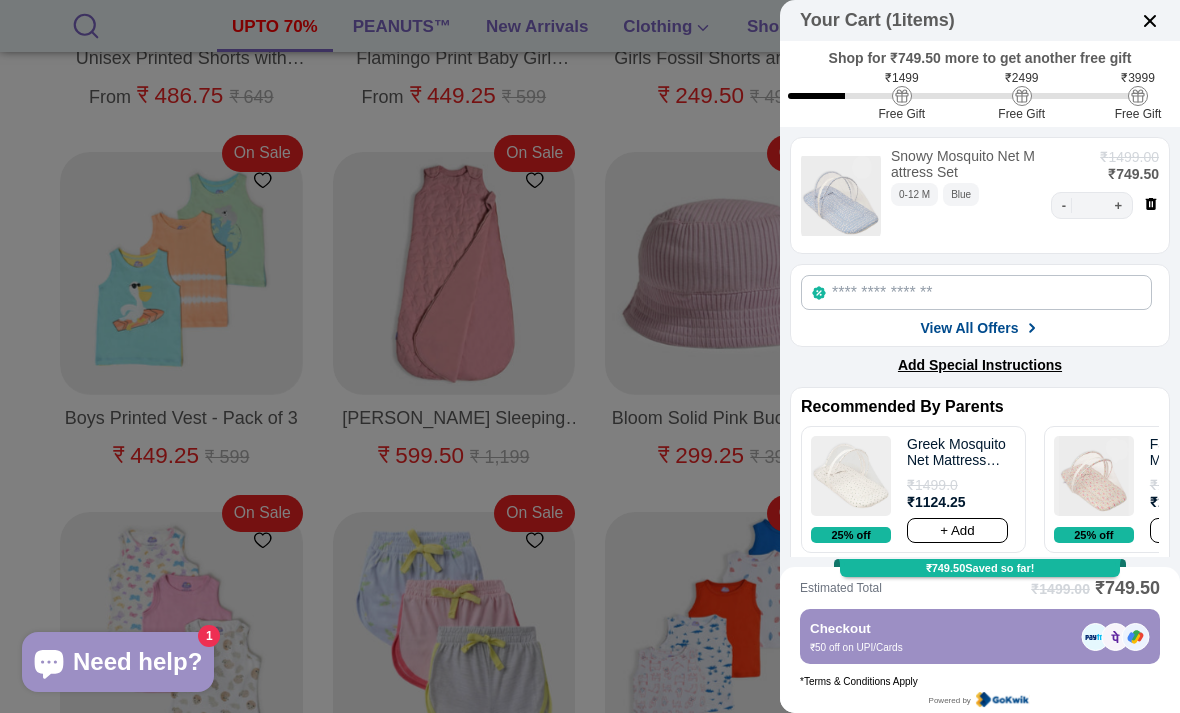 click at bounding box center (841, 195) 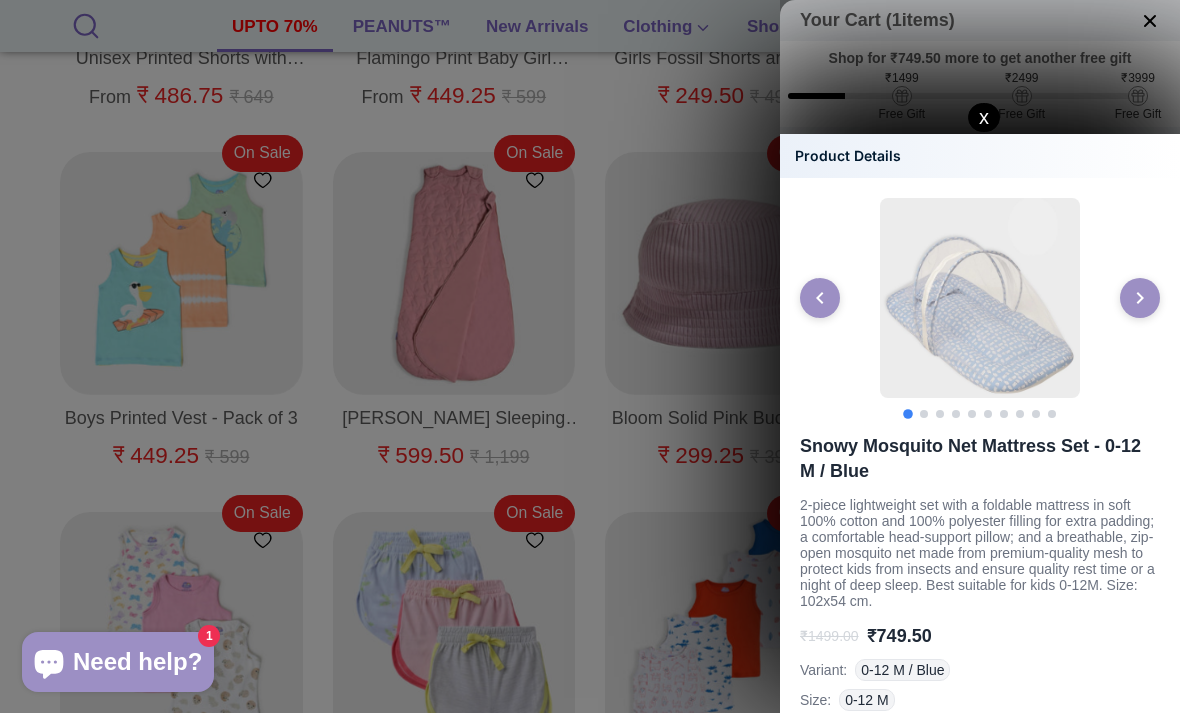 click at bounding box center [980, 298] 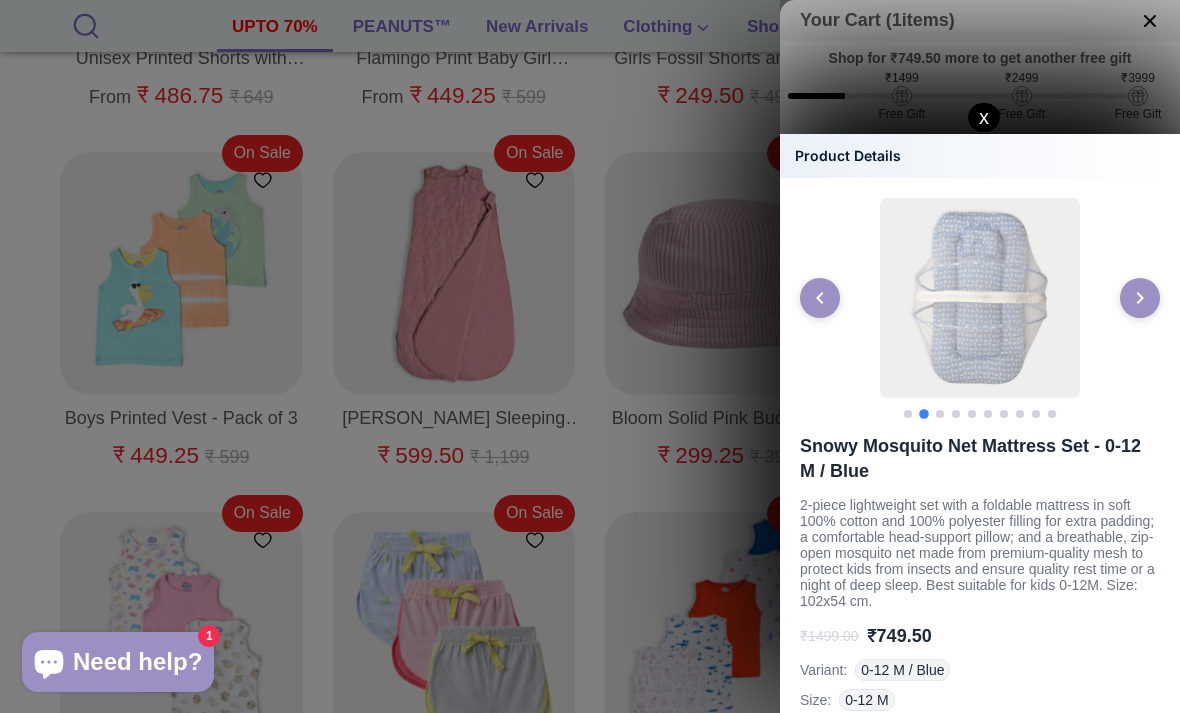 click at bounding box center (1140, 298) 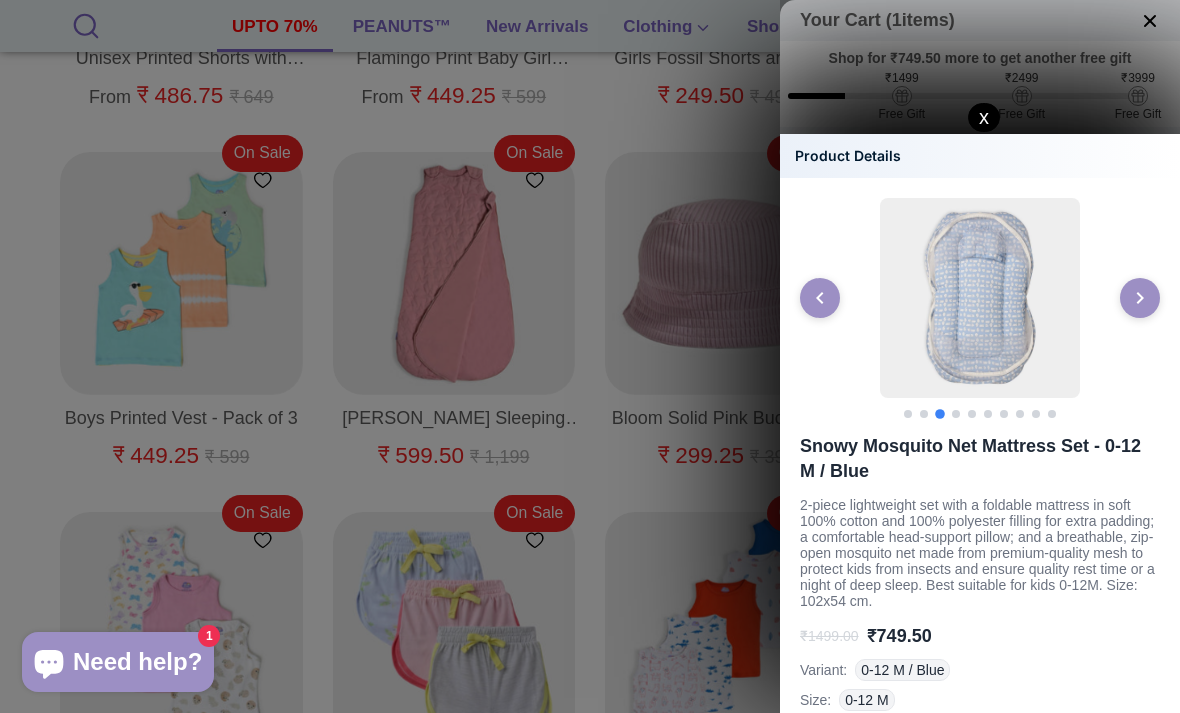 click at bounding box center [1140, 298] 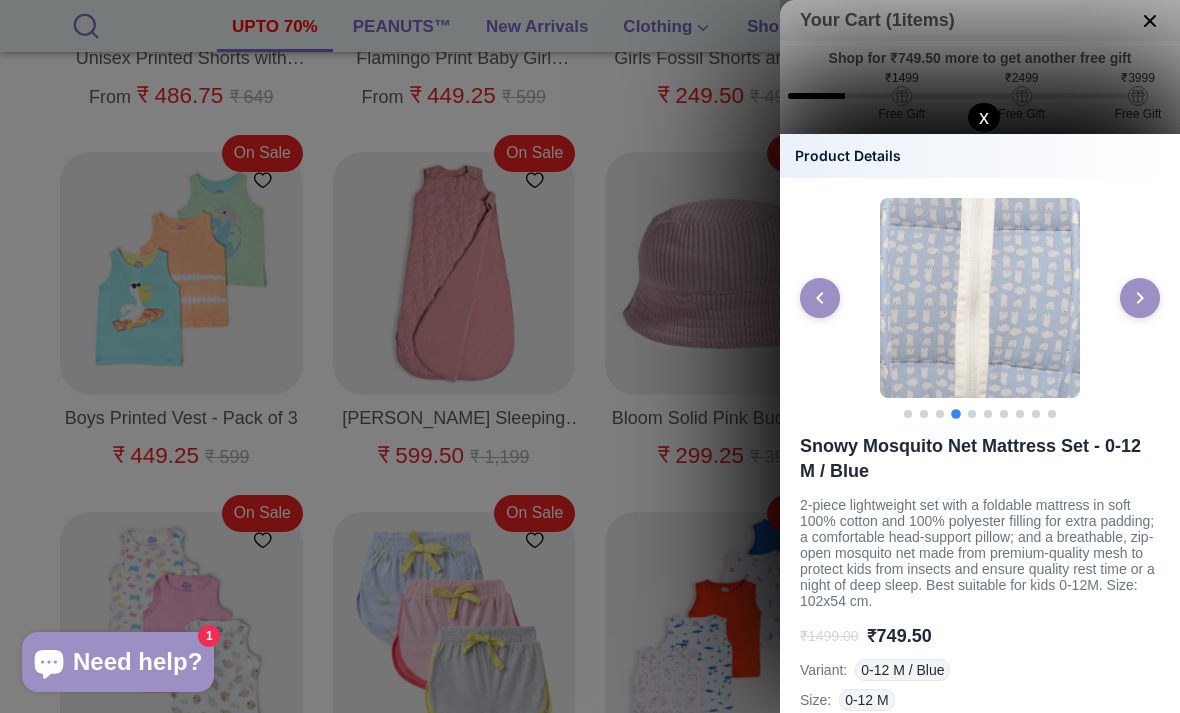 click on "x" at bounding box center (984, 117) 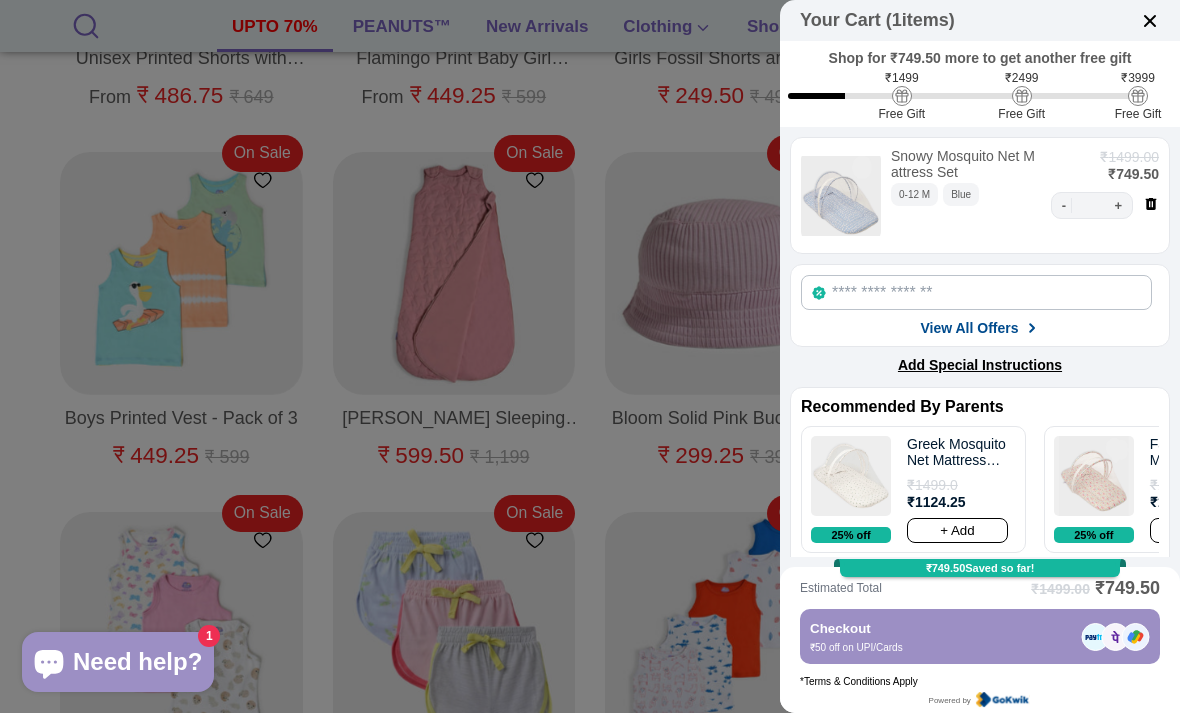 scroll, scrollTop: 0, scrollLeft: 0, axis: both 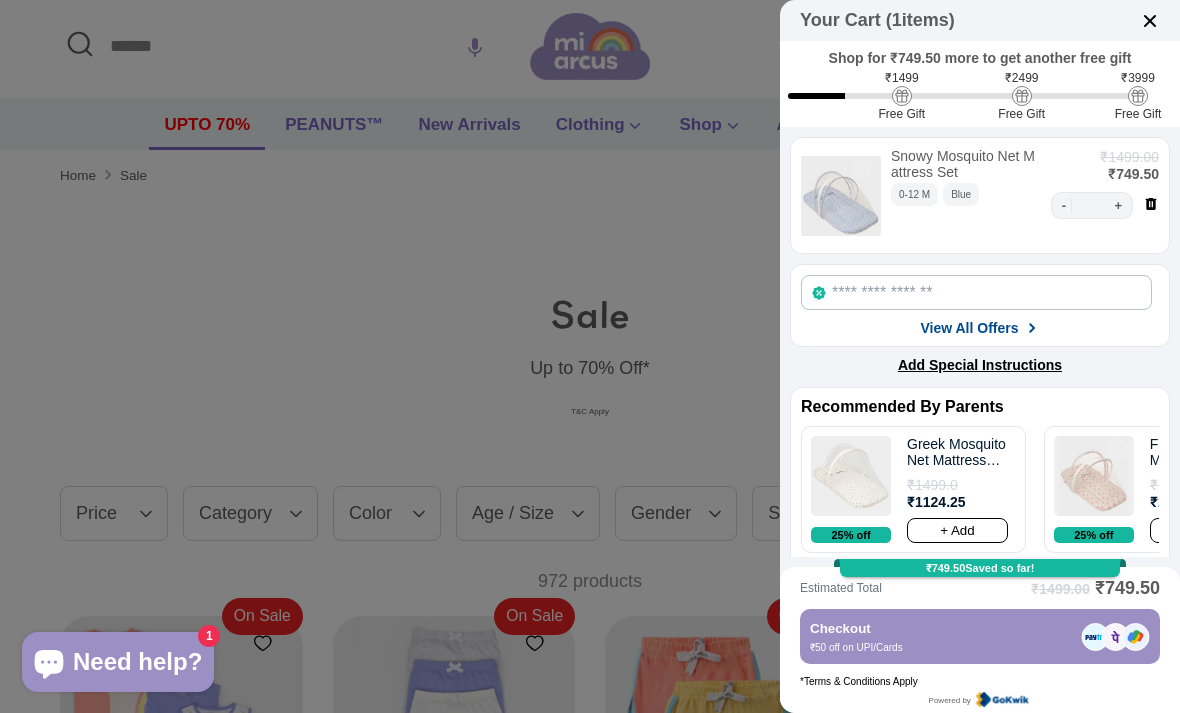 click at bounding box center [1150, 21] 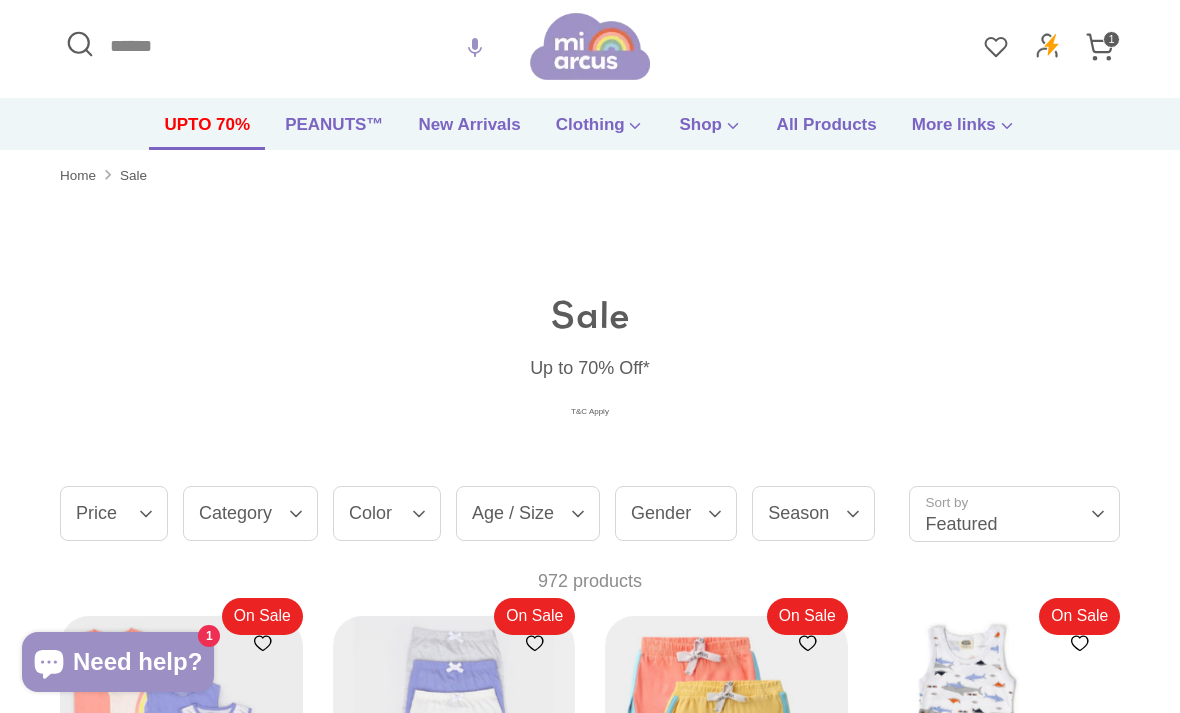 click 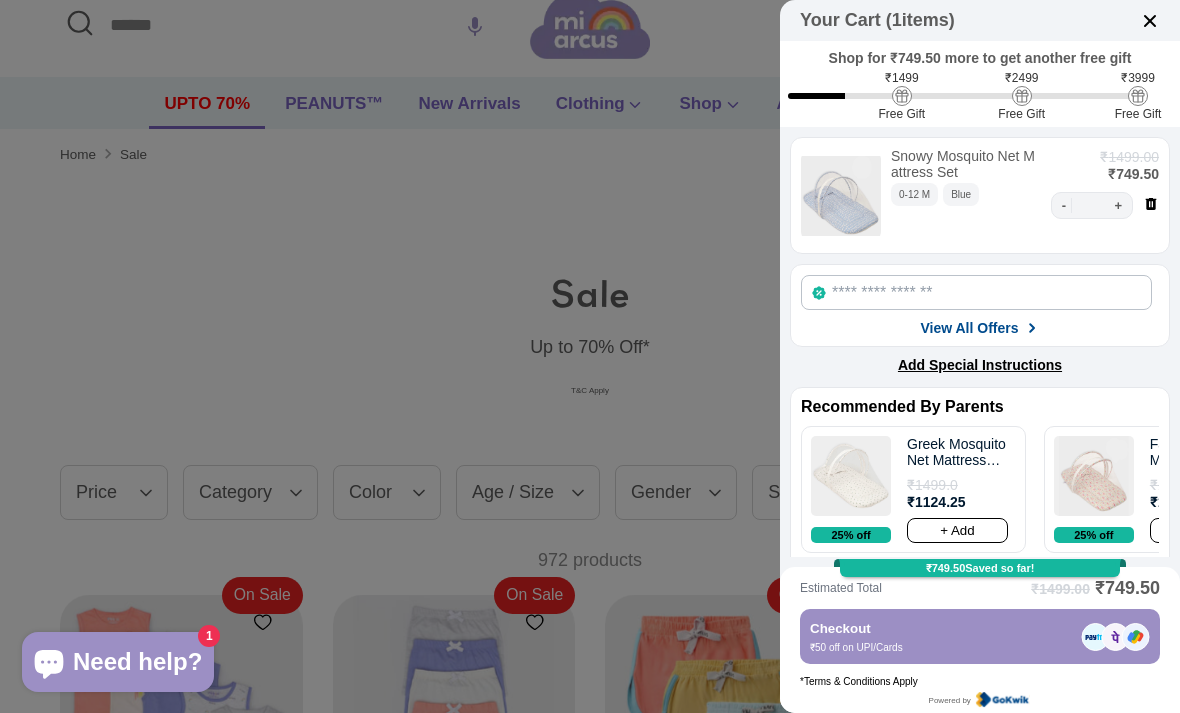 scroll, scrollTop: 0, scrollLeft: 0, axis: both 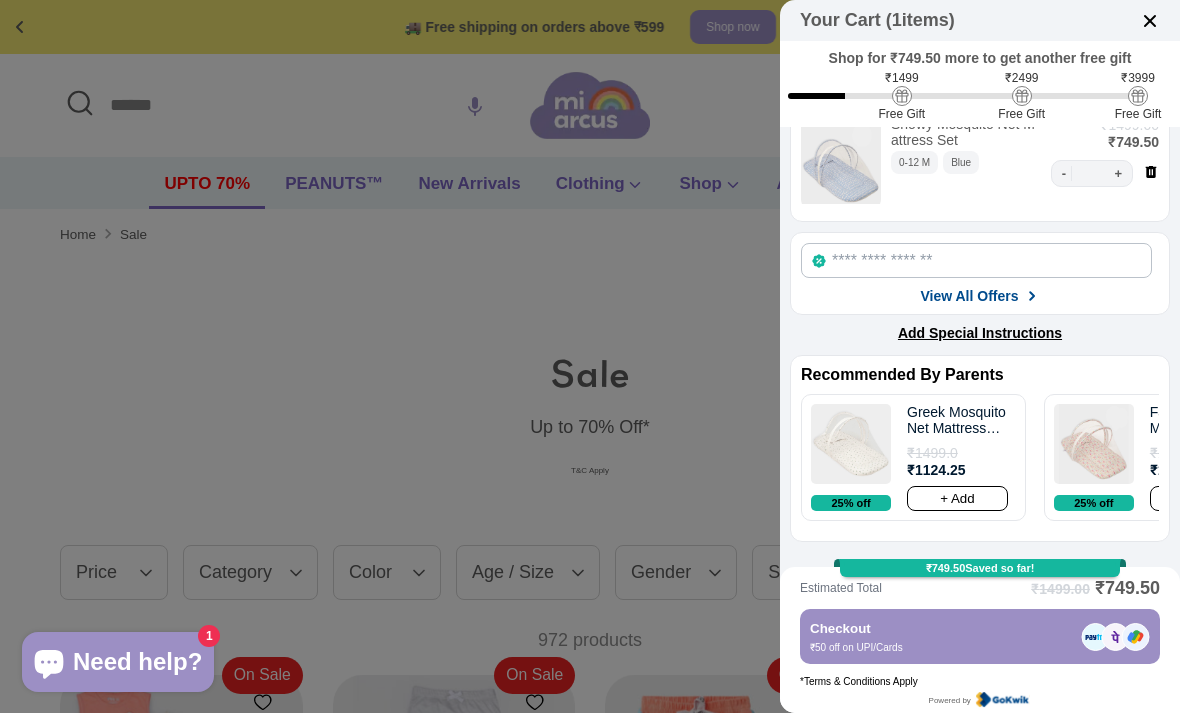 click at bounding box center (1115, 637) 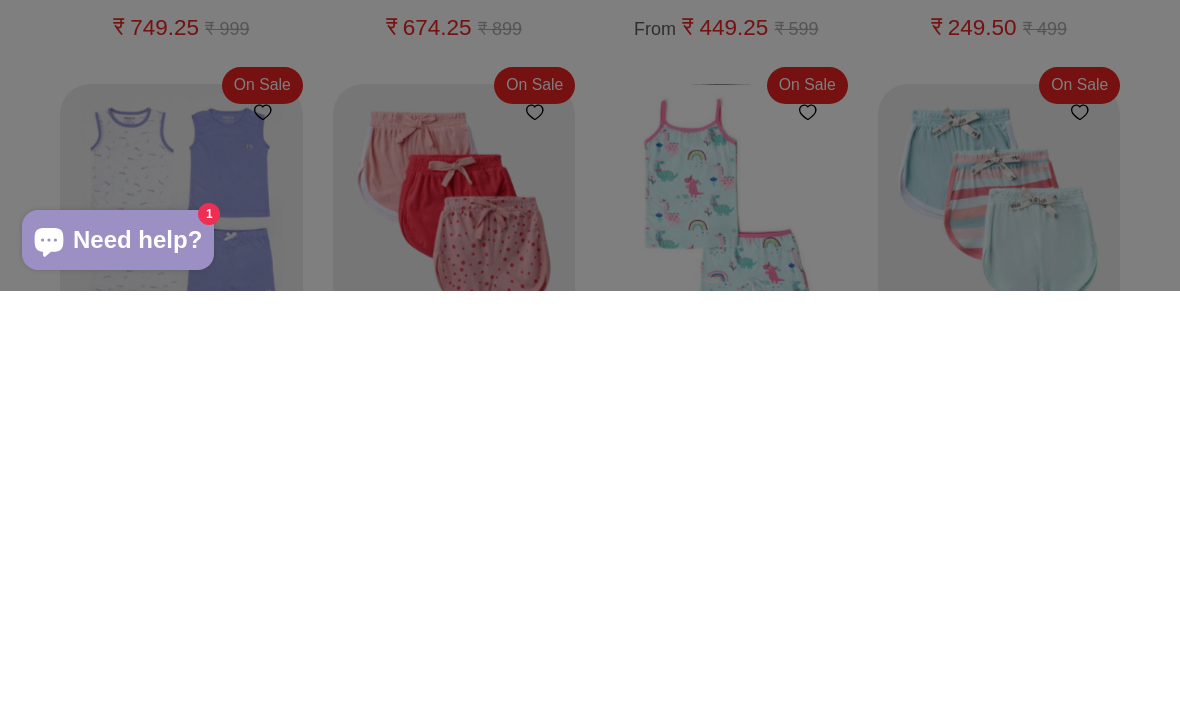 scroll, scrollTop: 952, scrollLeft: 0, axis: vertical 